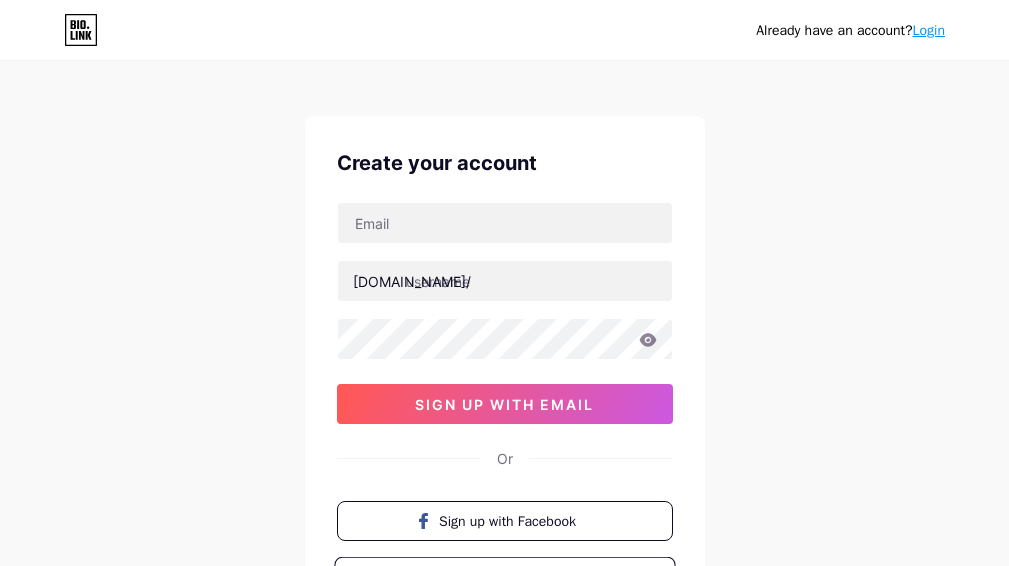 scroll, scrollTop: 0, scrollLeft: 0, axis: both 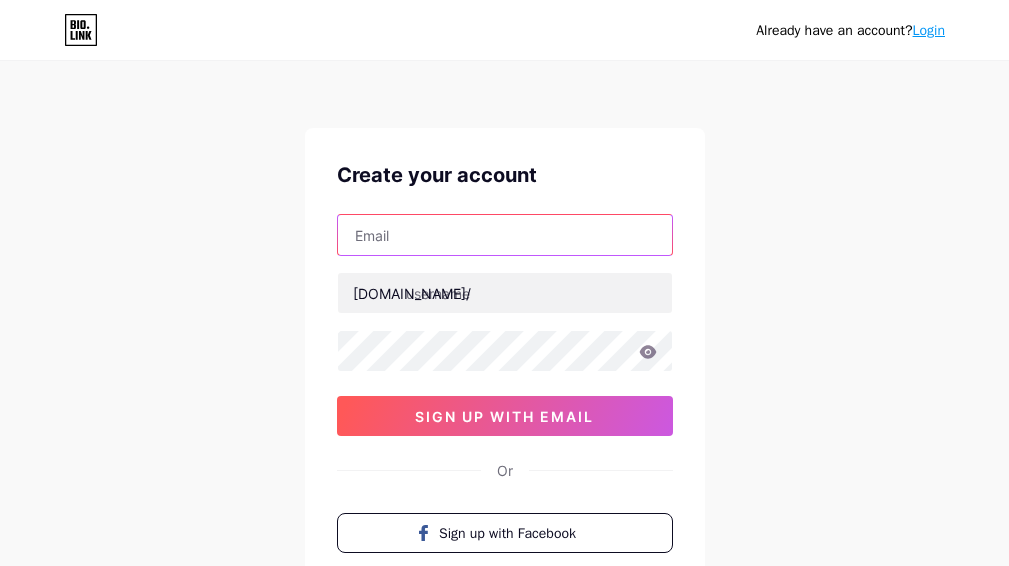 click at bounding box center [505, 235] 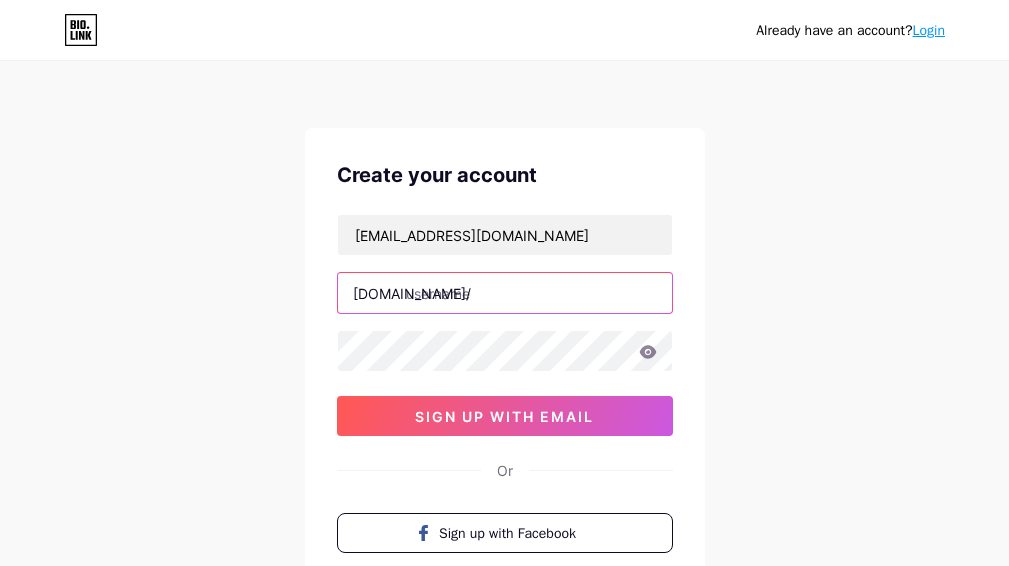 click at bounding box center [505, 293] 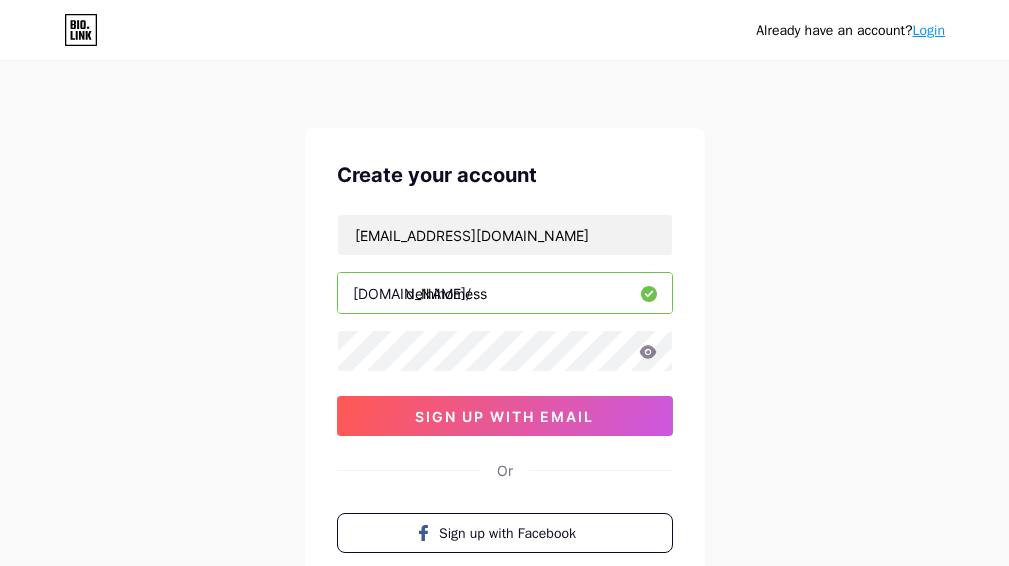 type on "delhihomess" 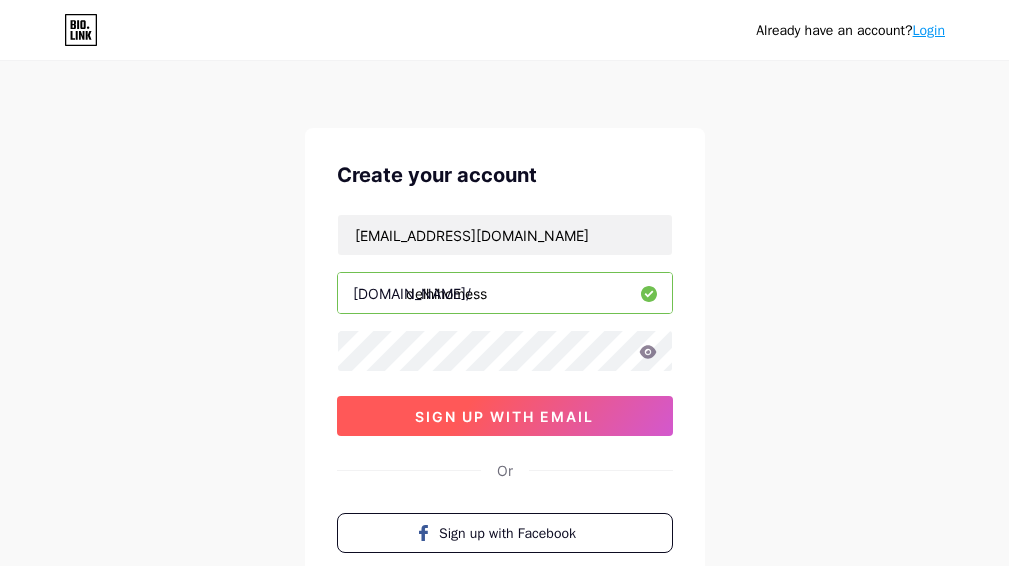 click on "sign up with email" at bounding box center [504, 416] 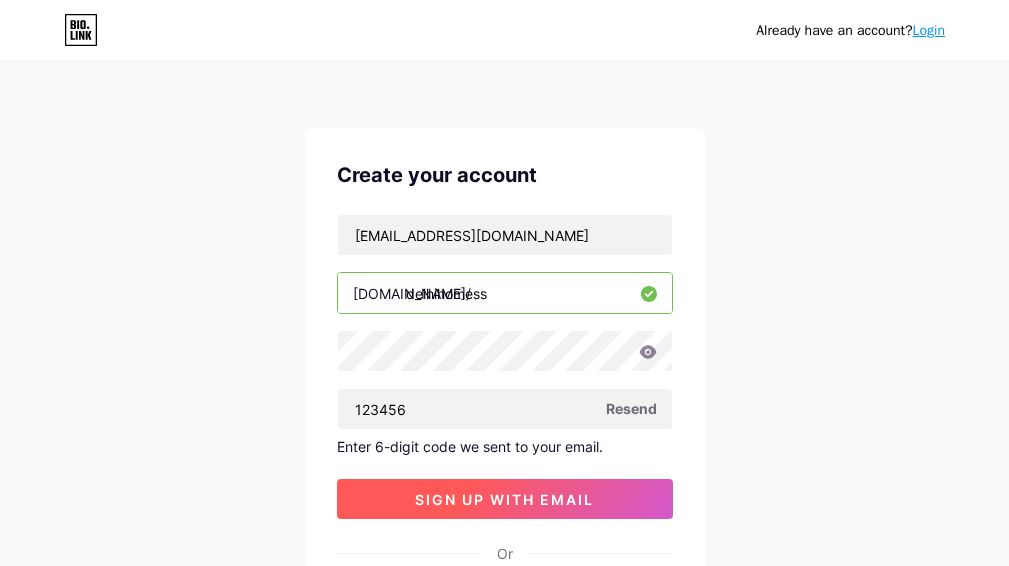 click on "sign up with email" at bounding box center [504, 499] 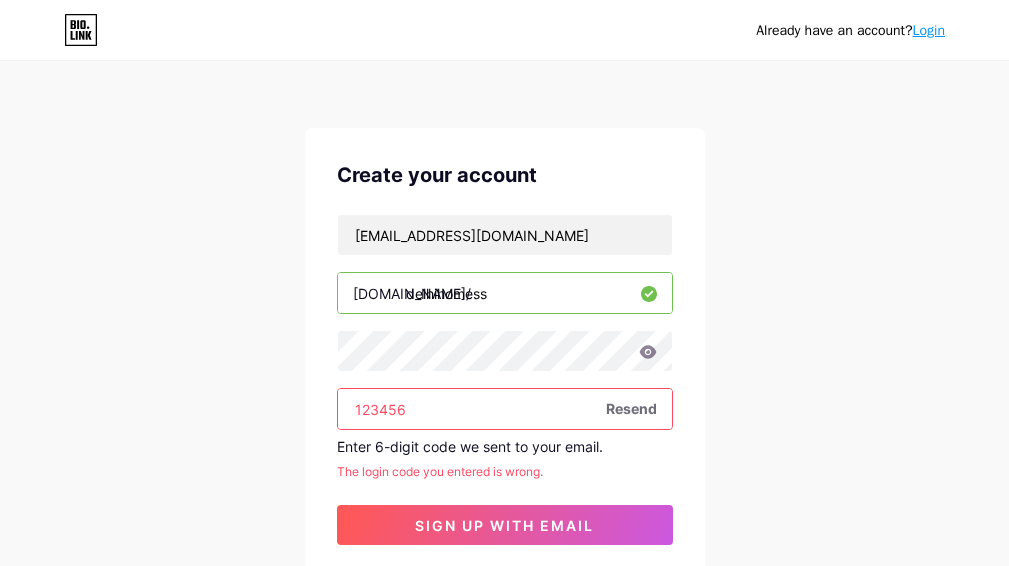click on "123456" at bounding box center (505, 409) 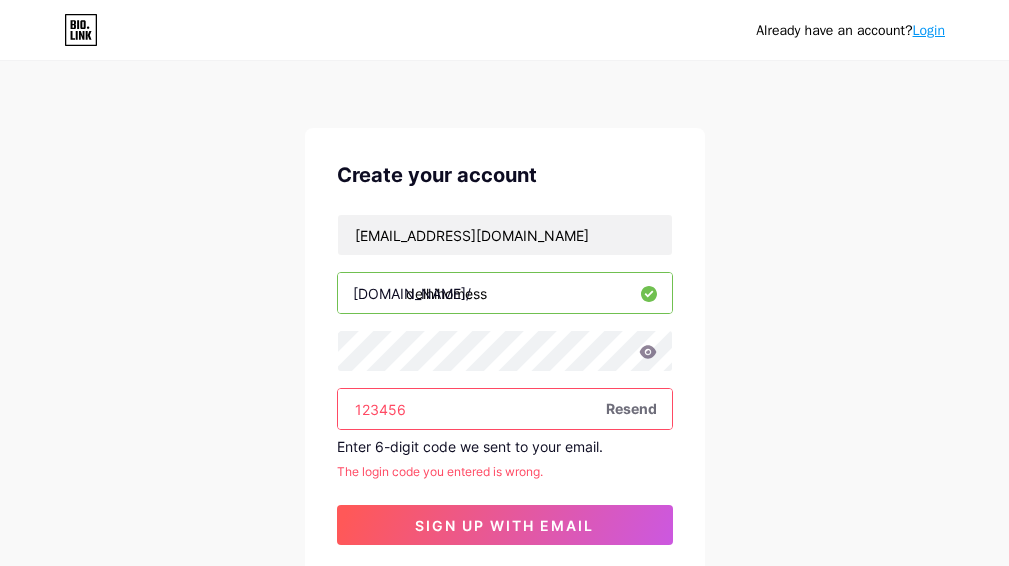 paste on "851897" 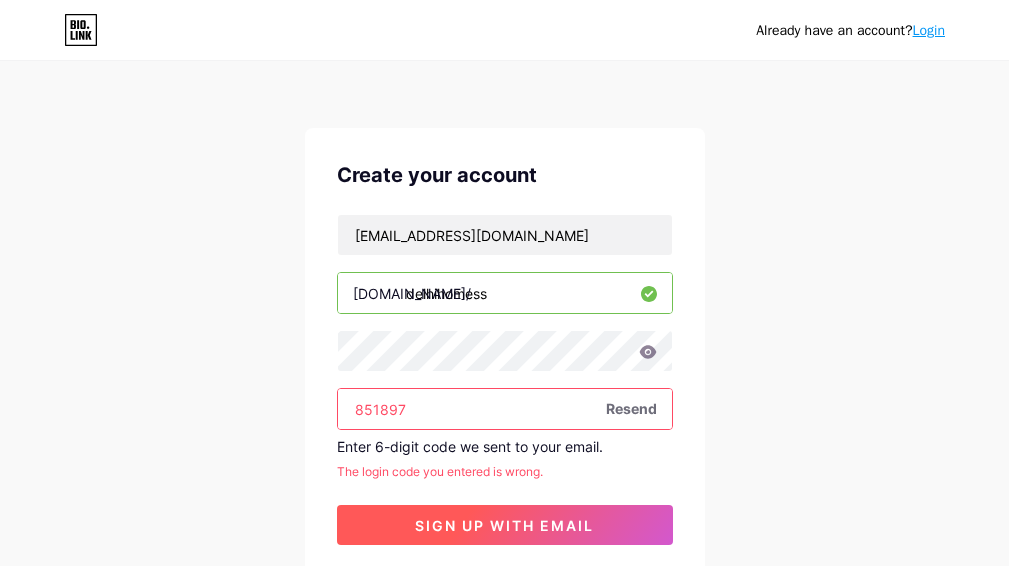 type on "851897" 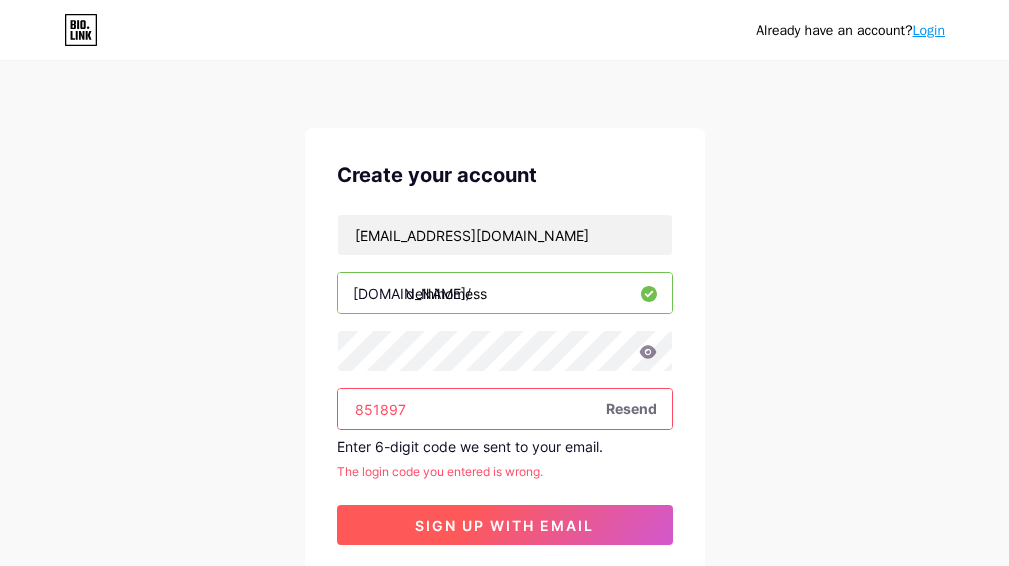 click on "sign up with email" at bounding box center (504, 525) 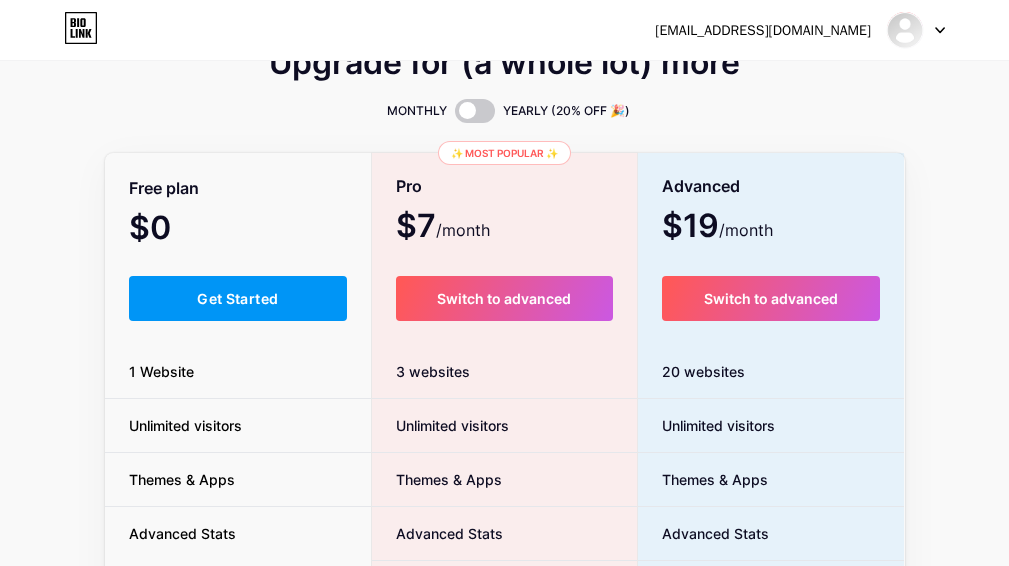 scroll, scrollTop: 0, scrollLeft: 0, axis: both 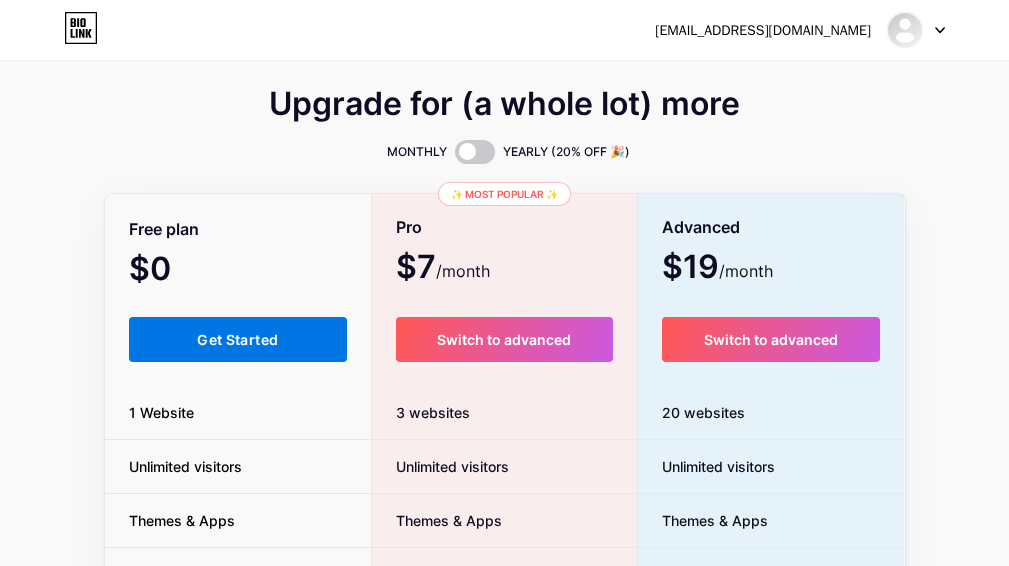 click on "Get Started" at bounding box center (237, 339) 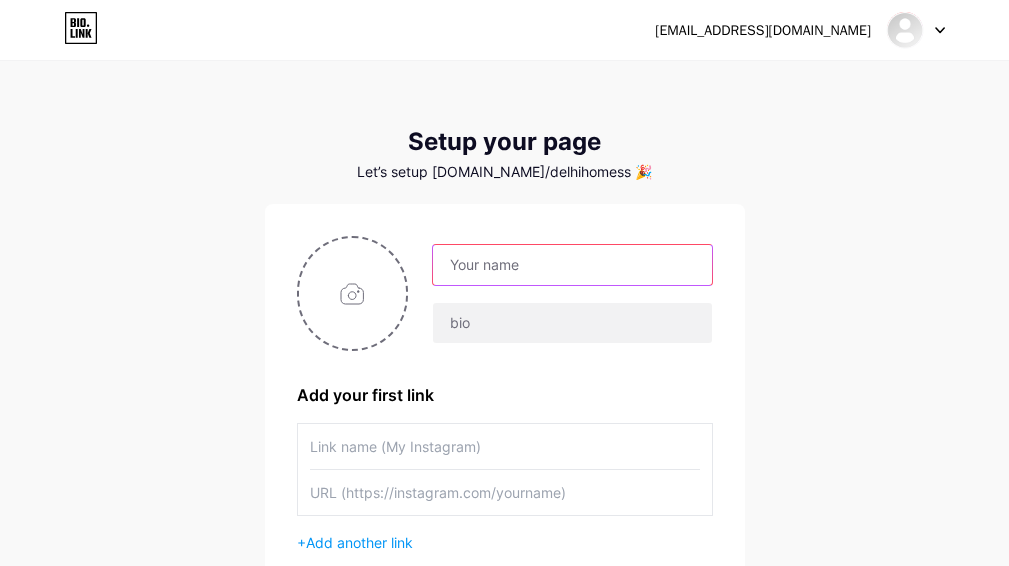click at bounding box center [572, 265] 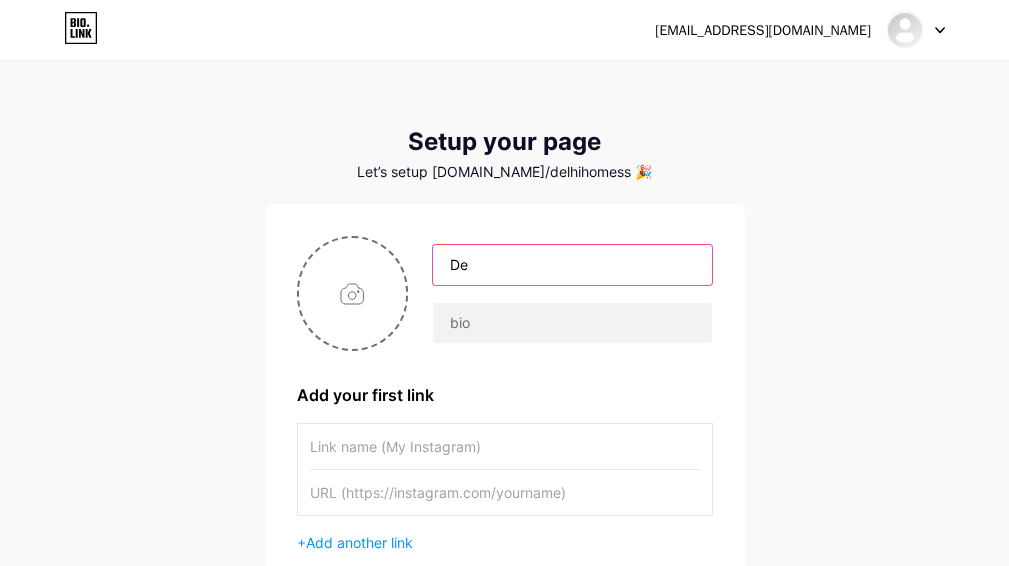 type on "[GEOGRAPHIC_DATA] home" 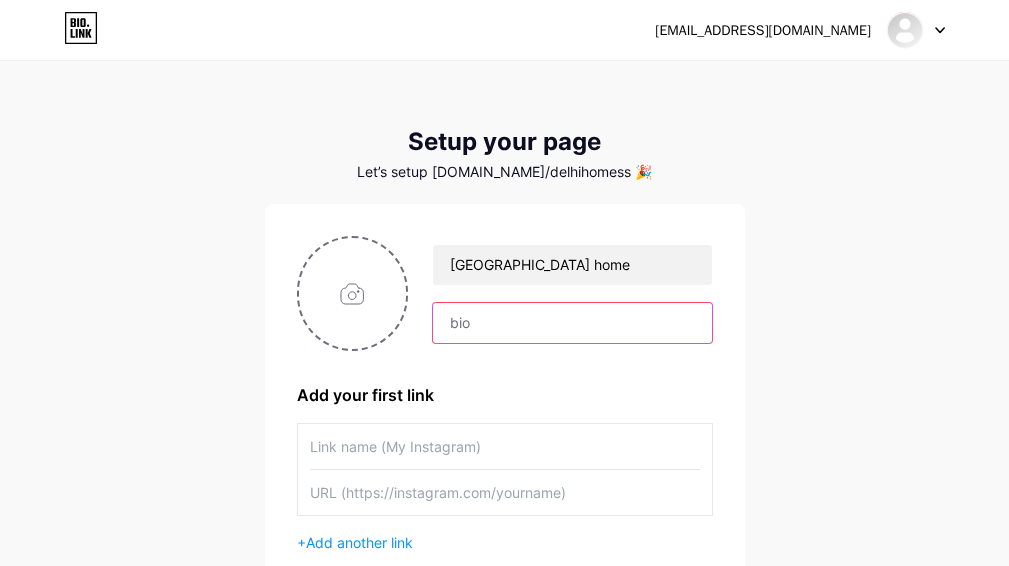 click at bounding box center [572, 323] 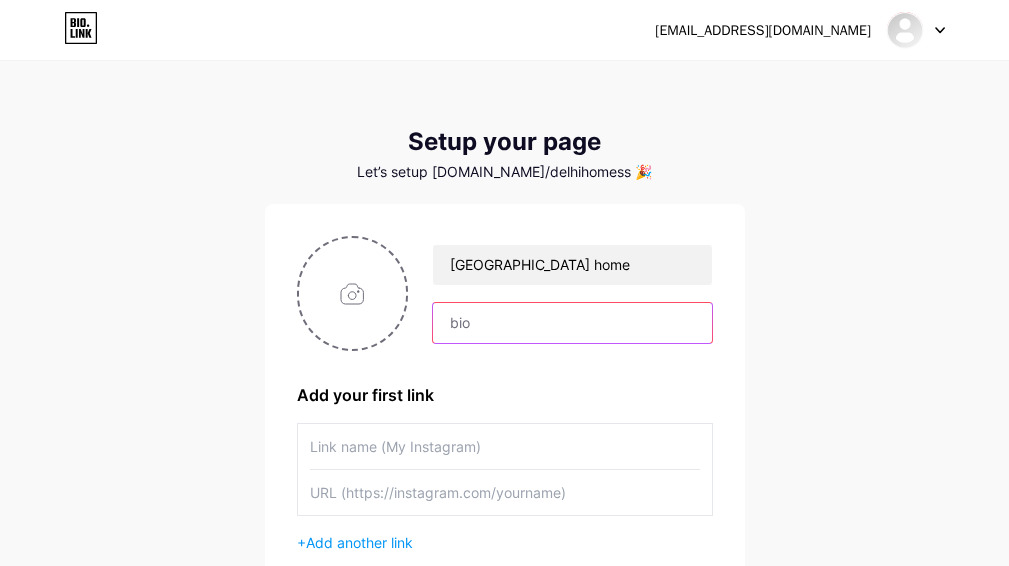 paste on "Delhi Homes Solutions Pvt. Ltd. is your trusted partner in navigating Delhi's dynamic real estate landscape. Our journey began with a vision to redefine the home-buying experience, and [DATE], we are proud to be a leading force in the industry. Our team of seasoned professionals brings a wealth of expertise to every transaction, ensuring our clients receive unparalleled service." 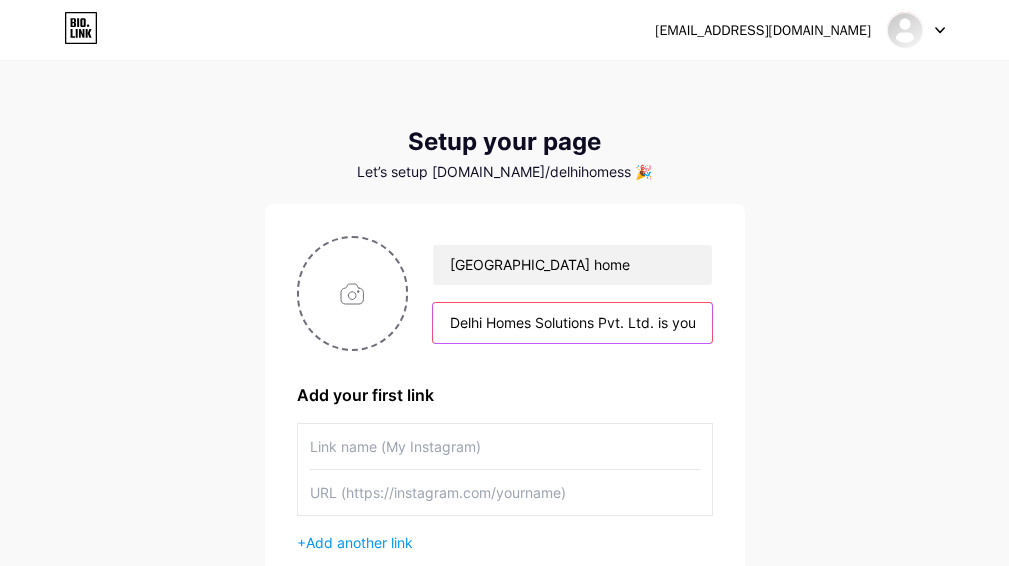 scroll, scrollTop: 0, scrollLeft: 2250, axis: horizontal 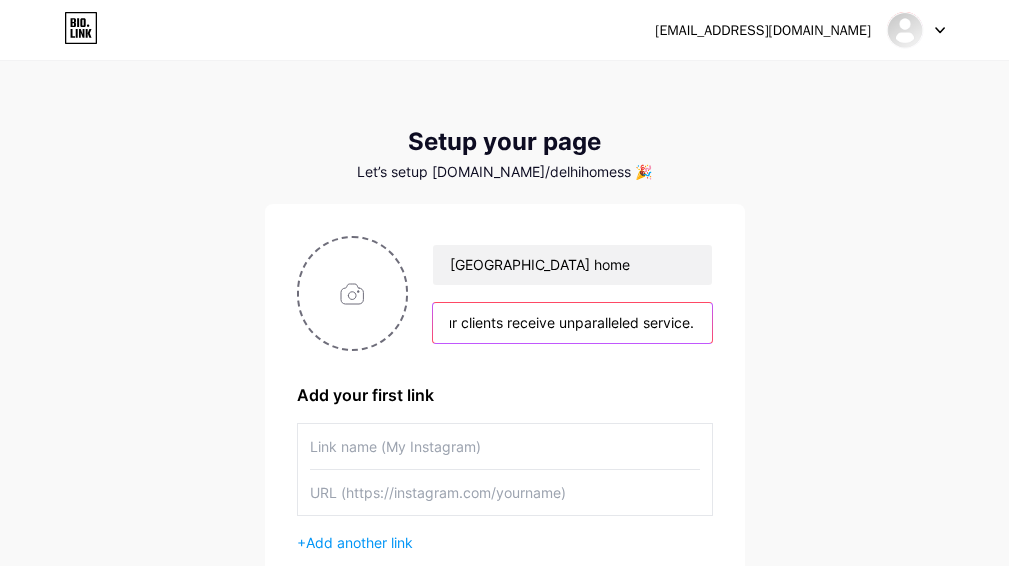 type on "Delhi Homes Solutions Pvt. Ltd. is your trusted partner in navigating Delhi's dynamic real estate landscape. Our journey began with a vision to redefine the home-buying experience, and [DATE], we are proud to be a leading force in the industry. Our team of seasoned professionals brings a wealth of expertise to every transaction, ensuring our clients receive unparalleled service." 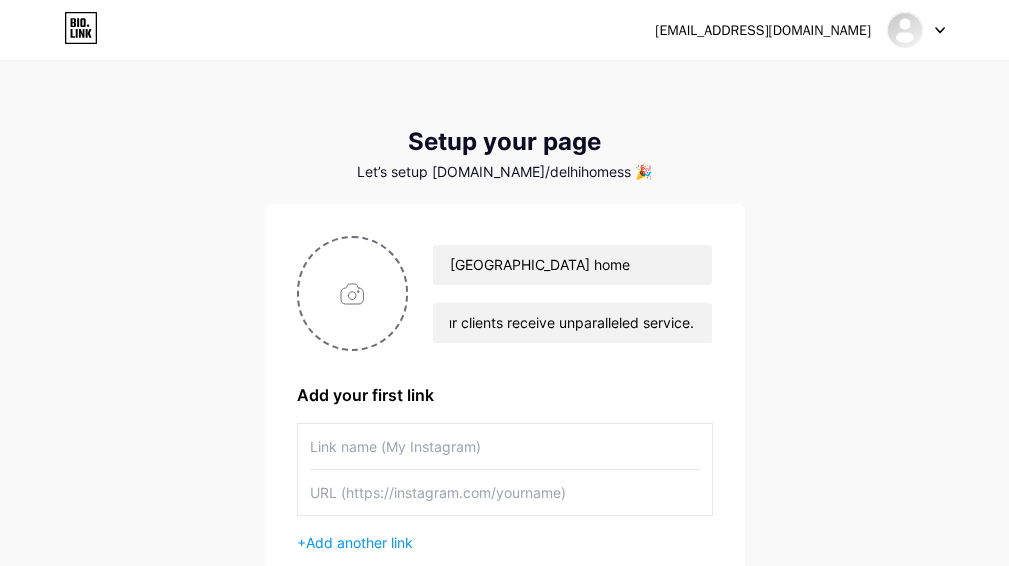 scroll, scrollTop: 0, scrollLeft: 0, axis: both 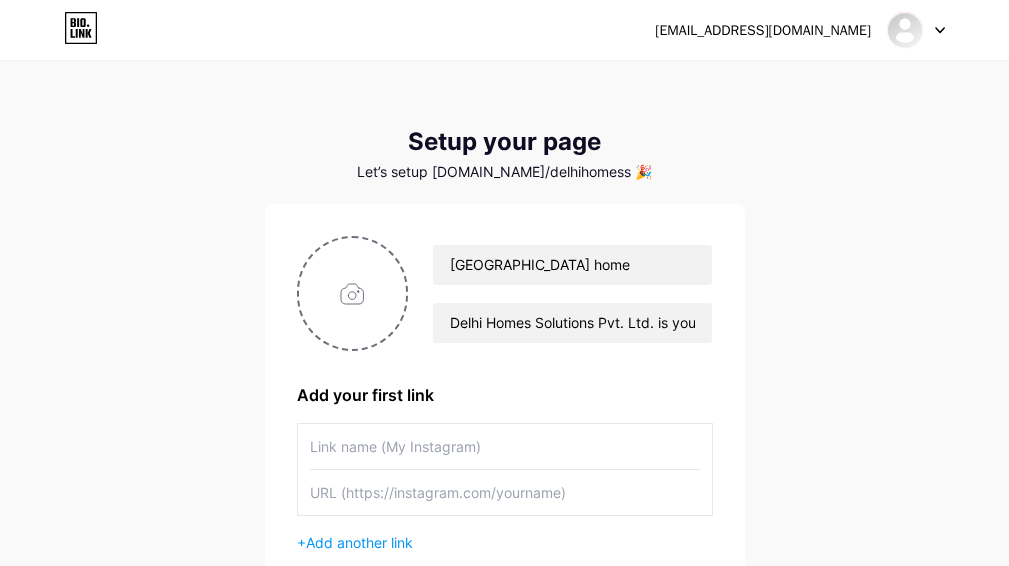 click at bounding box center (505, 446) 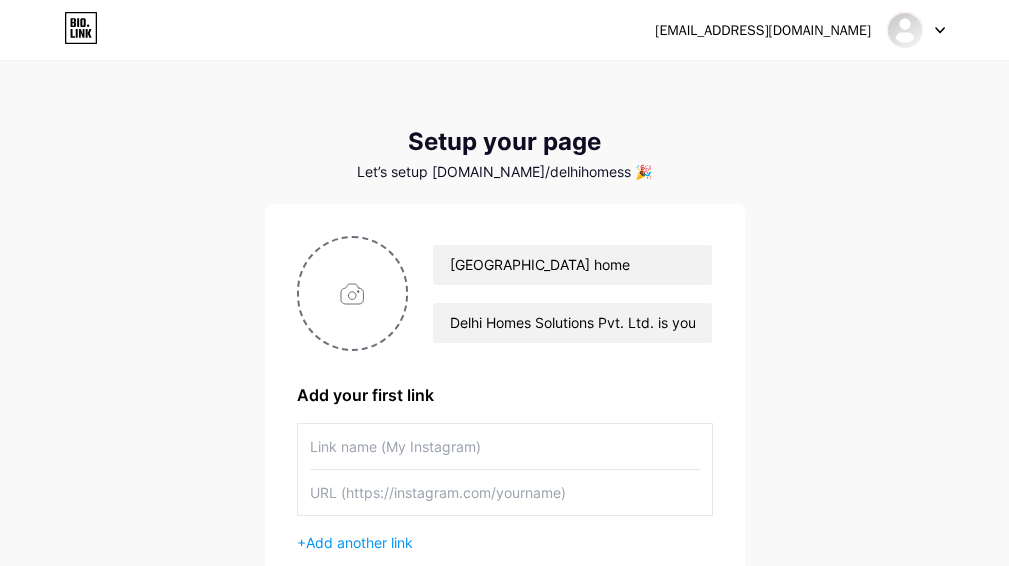 paste on "[URL][DOMAIN_NAME]" 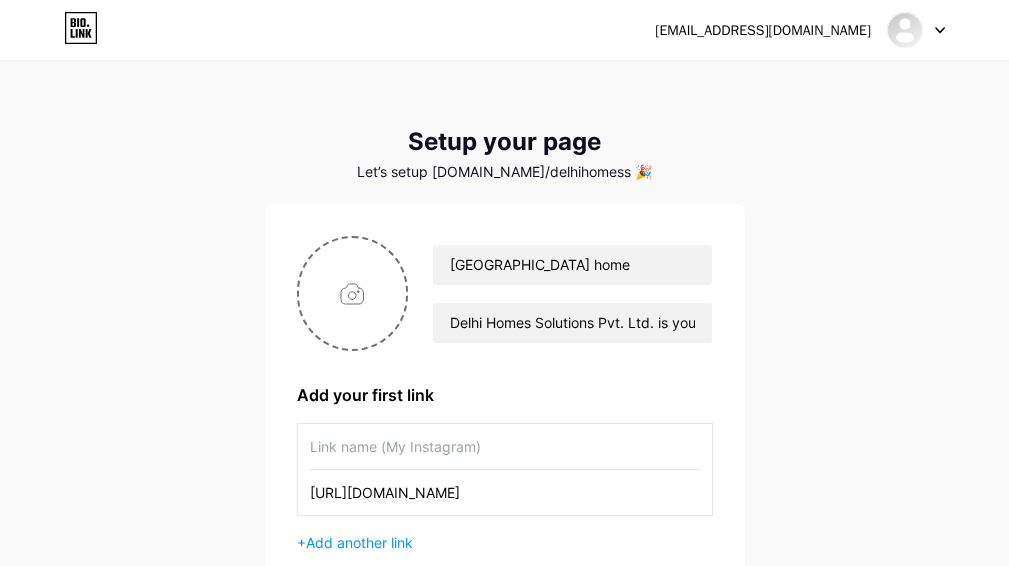 scroll, scrollTop: 0, scrollLeft: 191, axis: horizontal 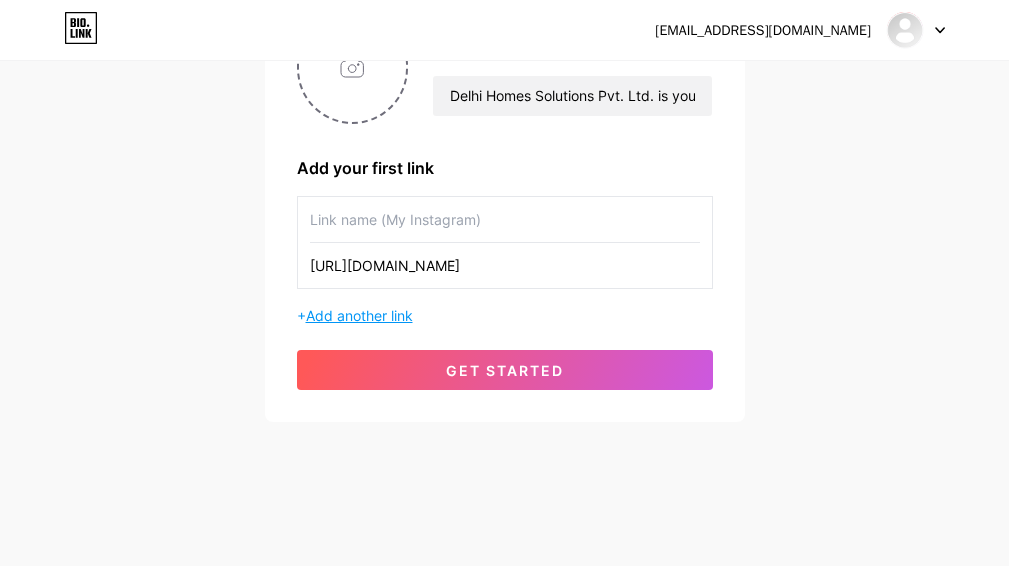 type on "[URL][DOMAIN_NAME]" 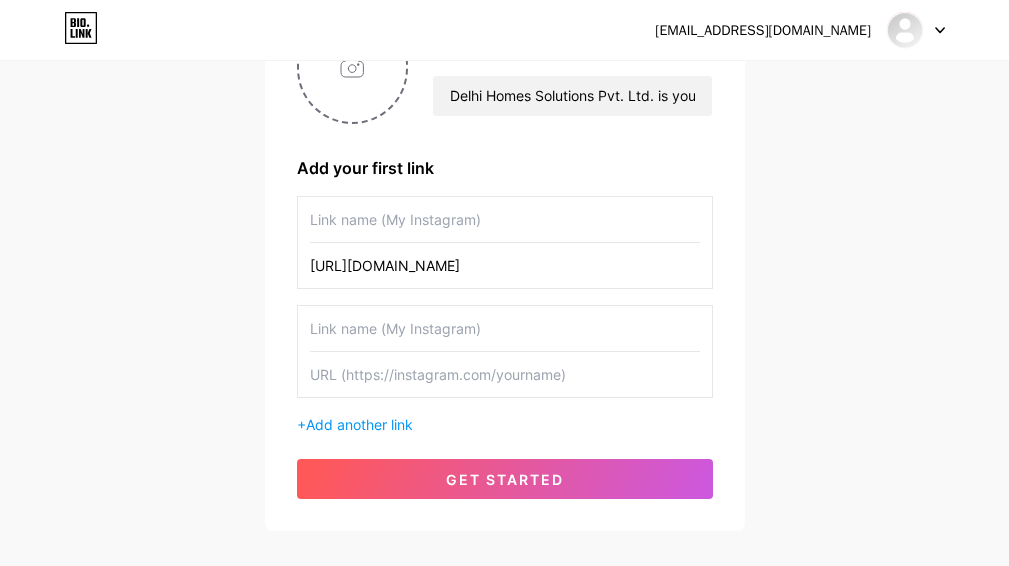 click at bounding box center [505, 374] 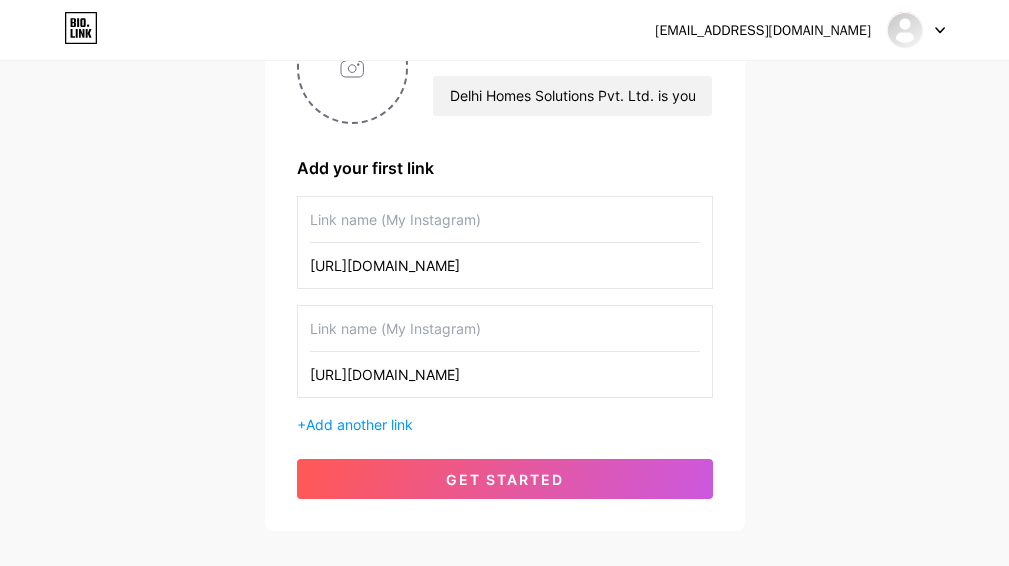 scroll, scrollTop: 0, scrollLeft: 191, axis: horizontal 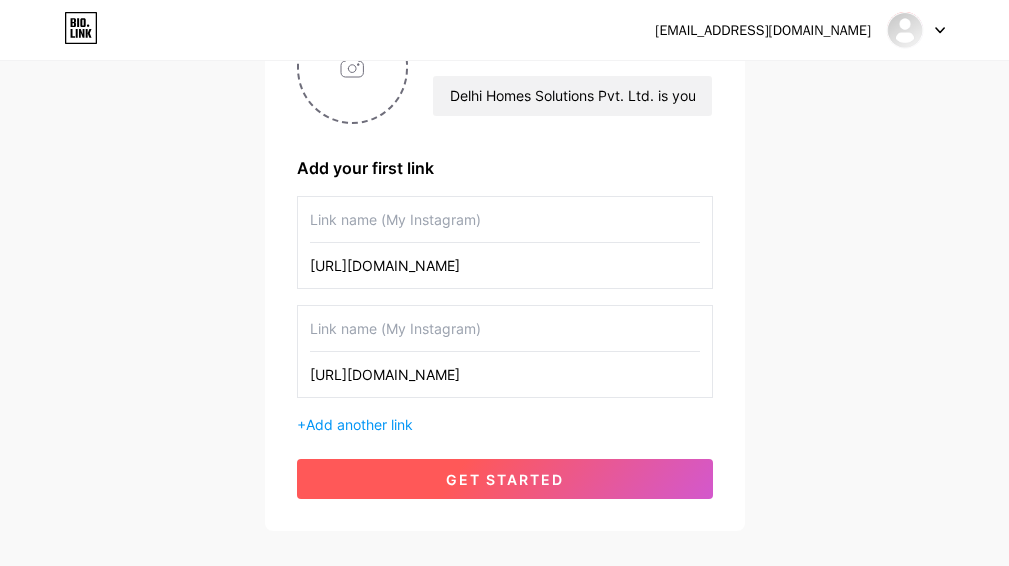 click on "get started" at bounding box center [505, 479] 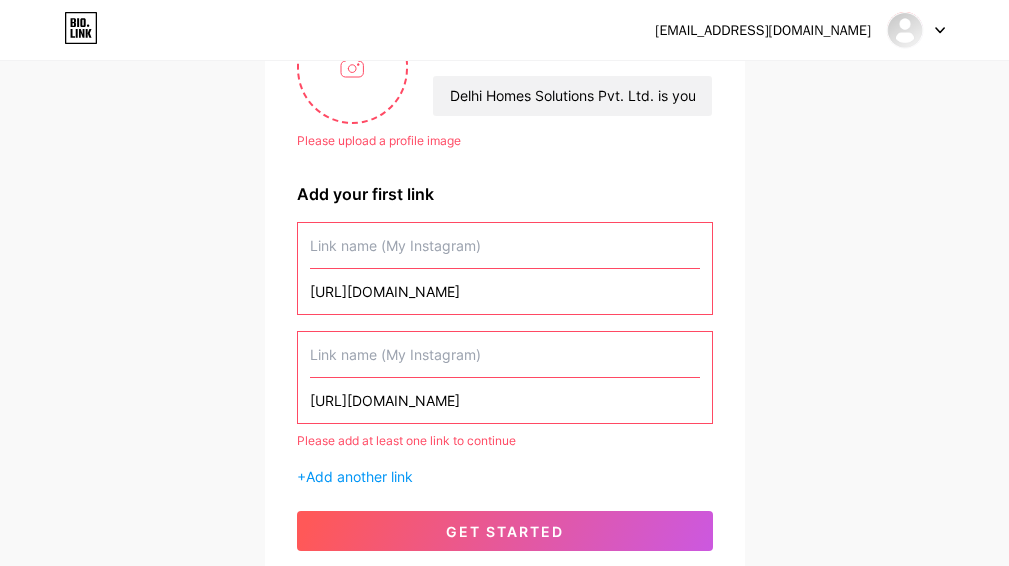 scroll, scrollTop: 0, scrollLeft: 191, axis: horizontal 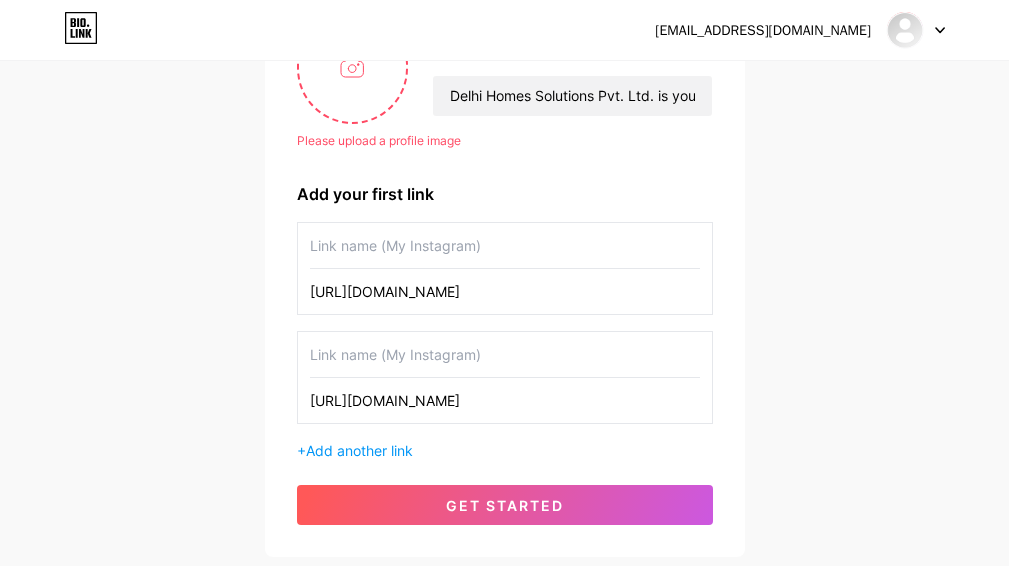 type on "[URL][DOMAIN_NAME]" 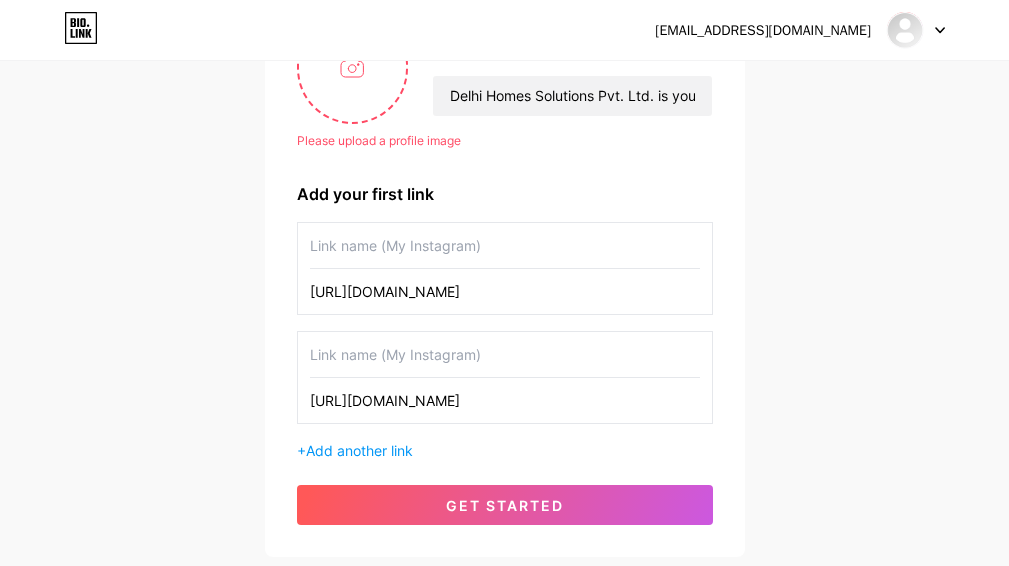 scroll, scrollTop: 0, scrollLeft: 191, axis: horizontal 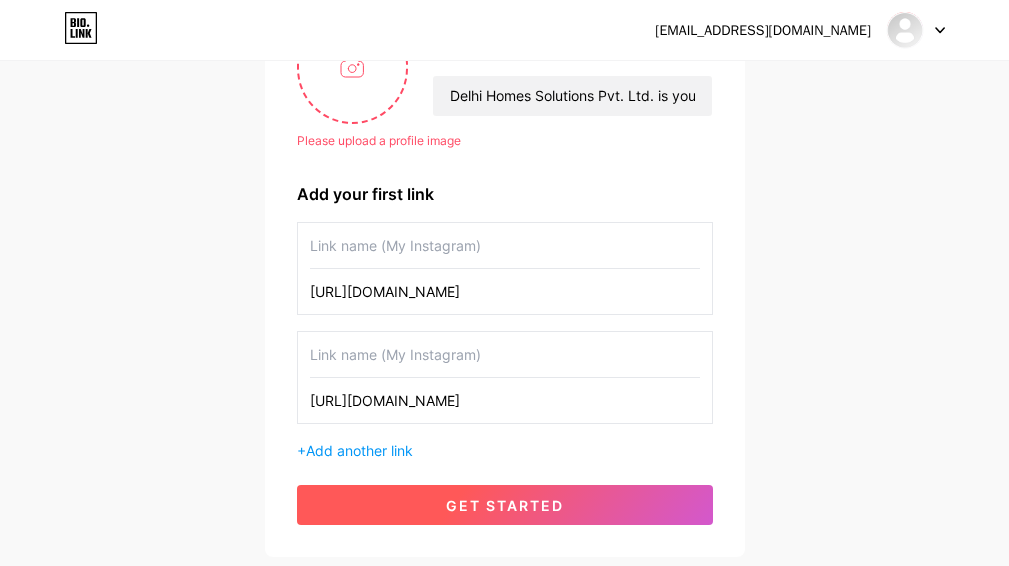 type on "[URL][DOMAIN_NAME]" 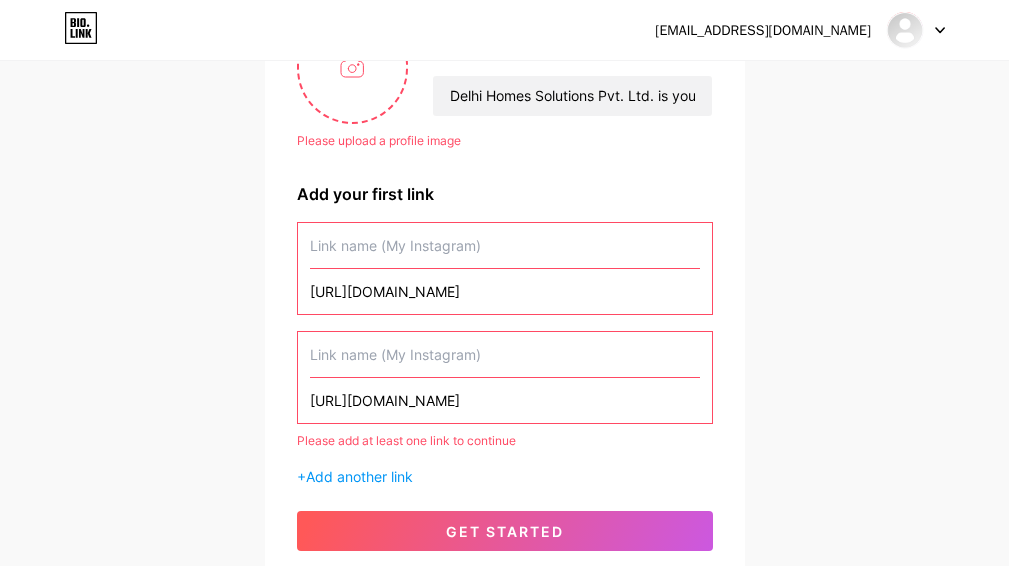 click at bounding box center [505, 245] 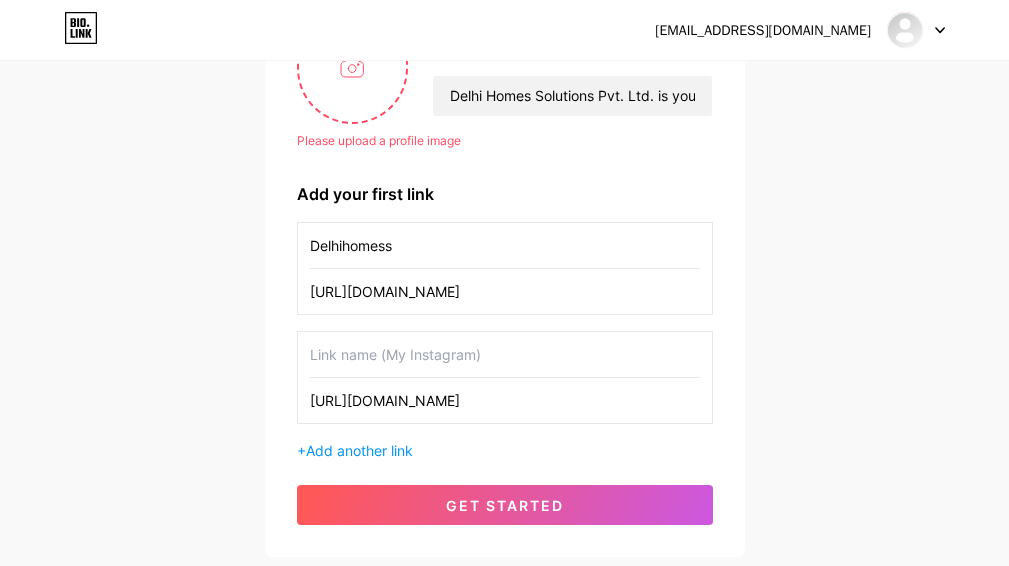 type on "Delhihomess" 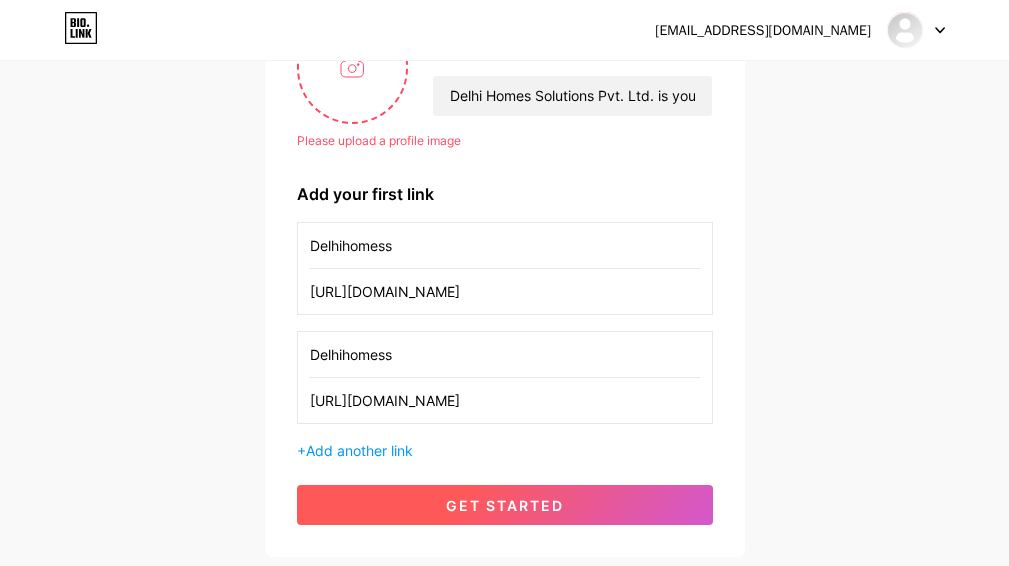 type on "Delhihomess" 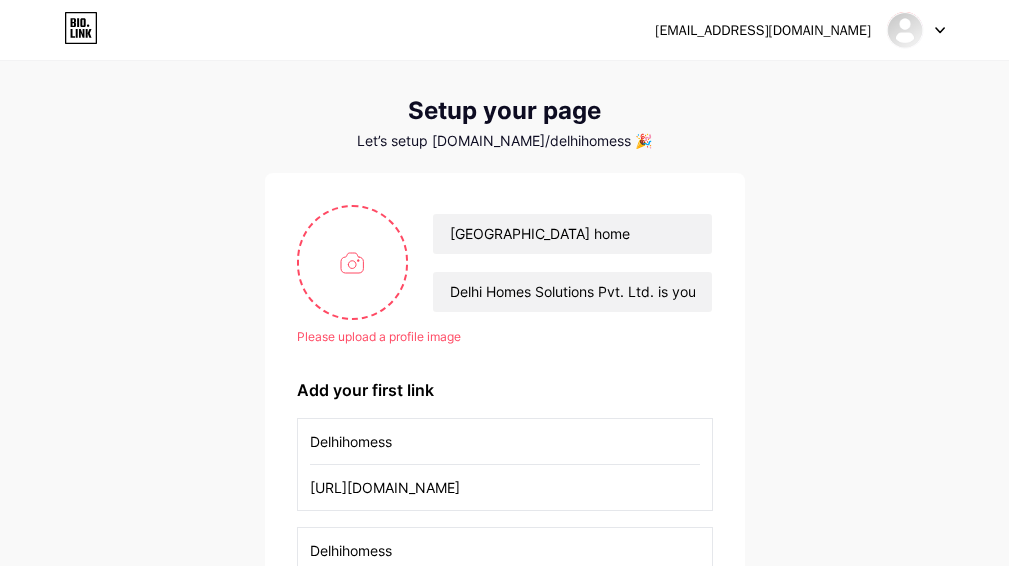 scroll, scrollTop: 0, scrollLeft: 0, axis: both 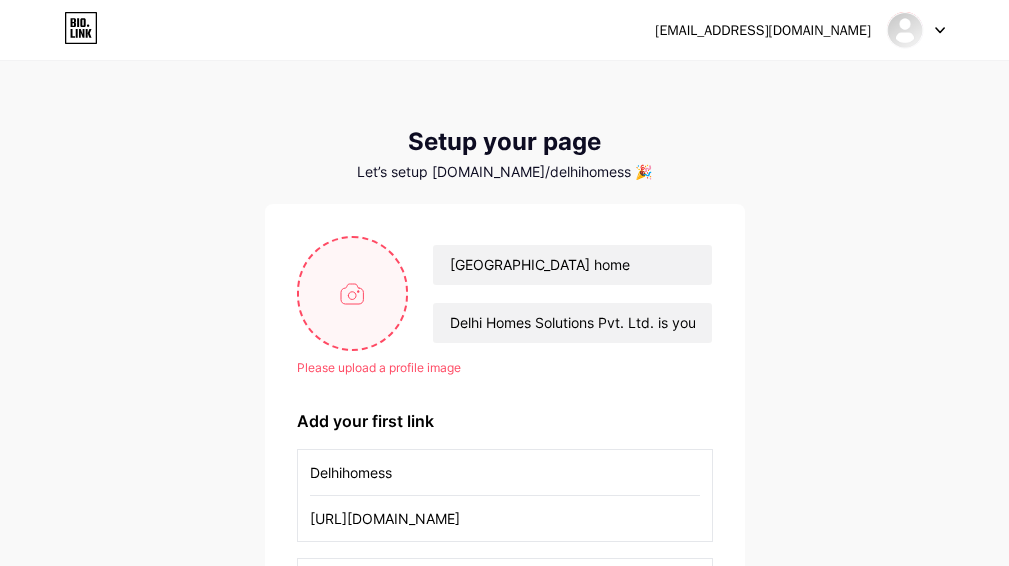 click at bounding box center [353, 293] 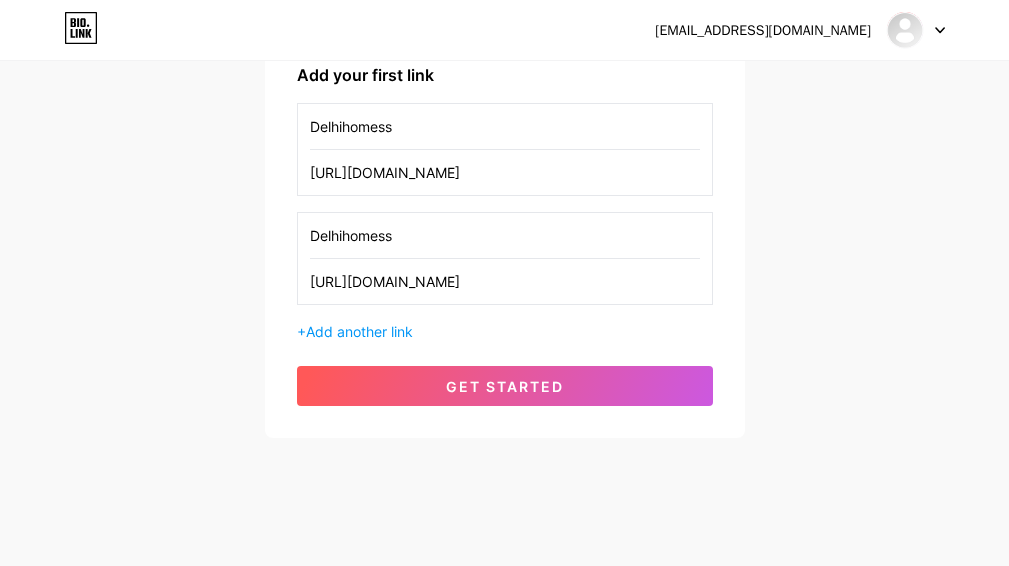 scroll, scrollTop: 336, scrollLeft: 0, axis: vertical 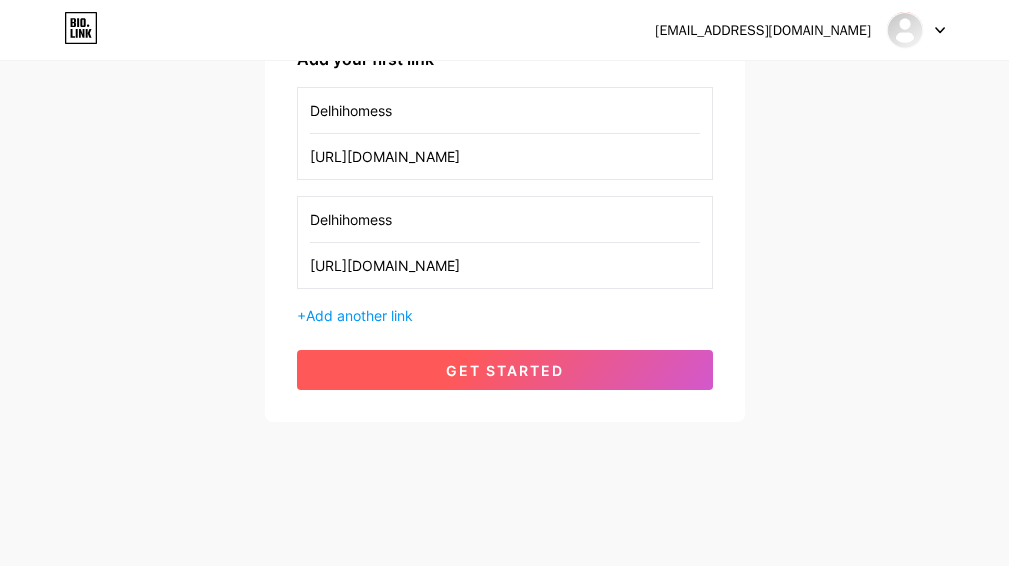 click on "get started" at bounding box center (505, 370) 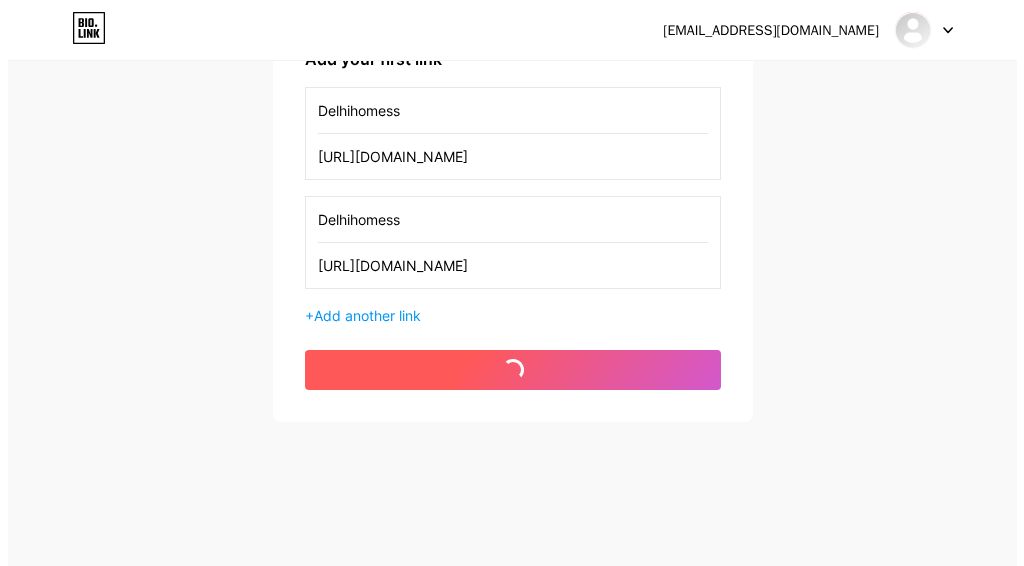 scroll, scrollTop: 0, scrollLeft: 0, axis: both 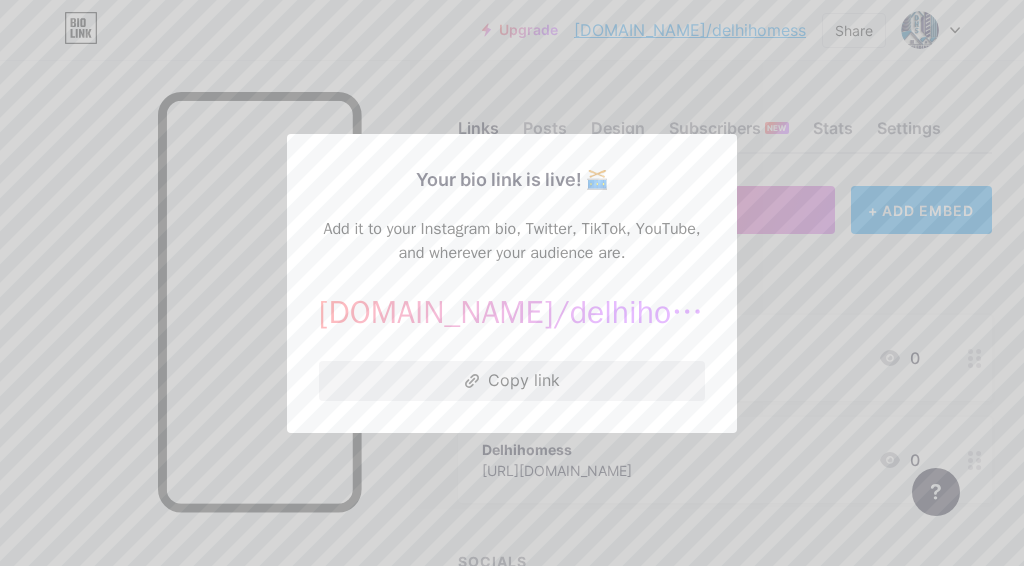 click on "Copy link" at bounding box center [512, 381] 